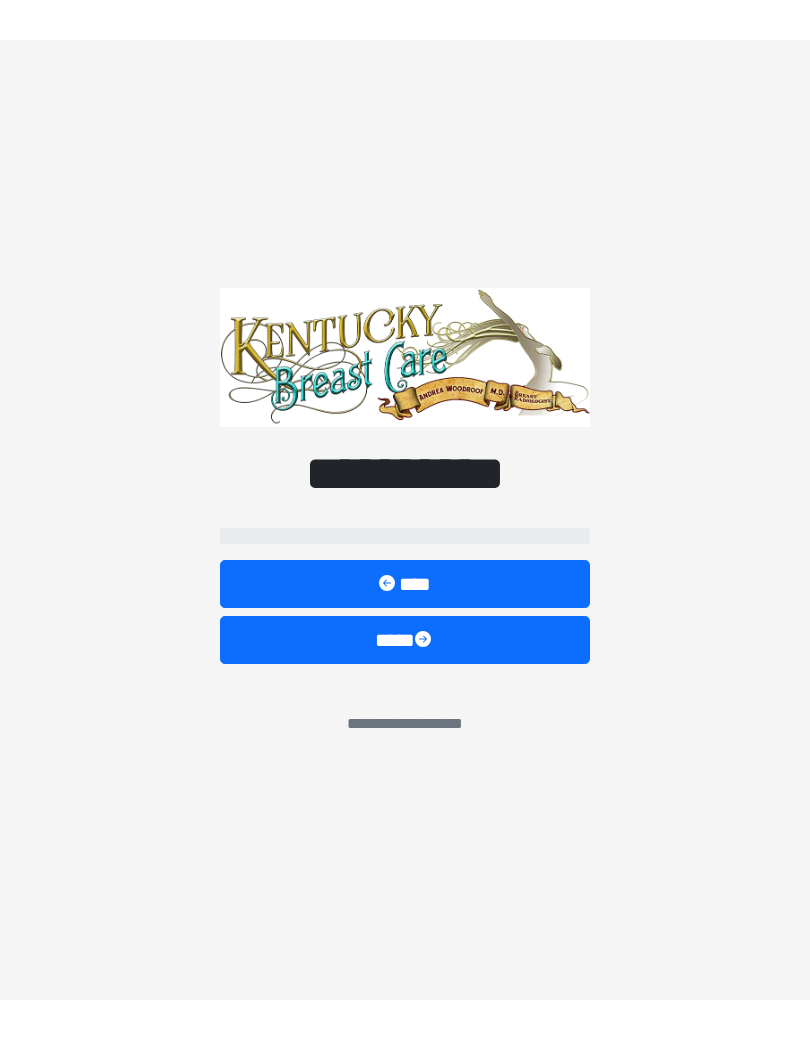 scroll, scrollTop: 0, scrollLeft: 0, axis: both 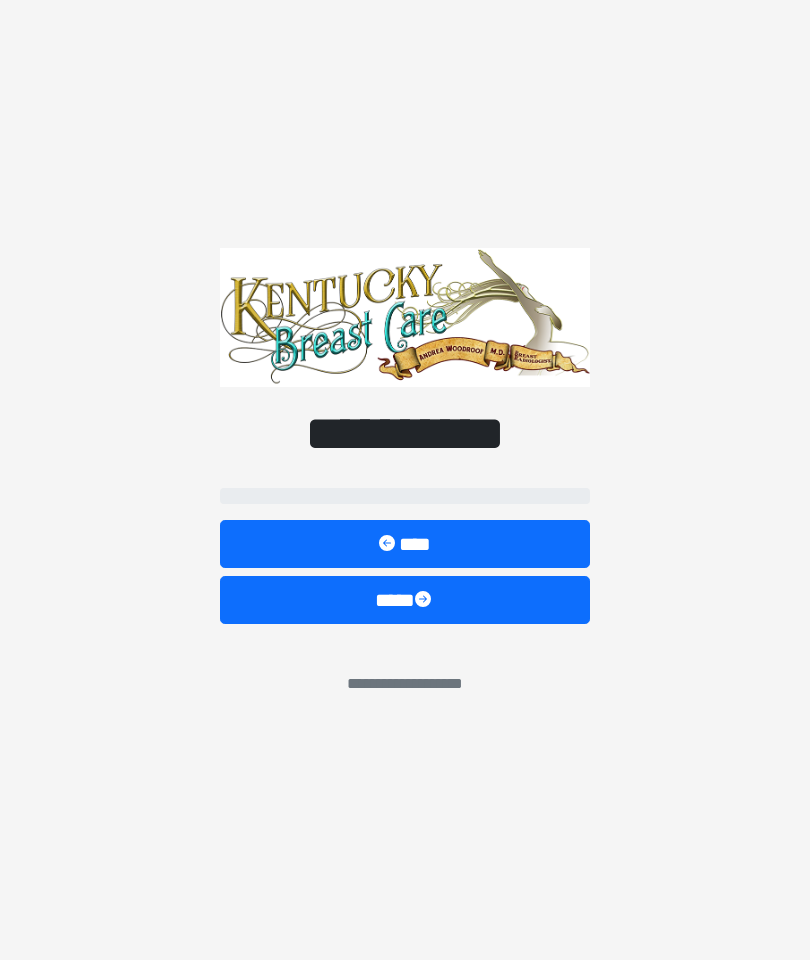 select on "*******" 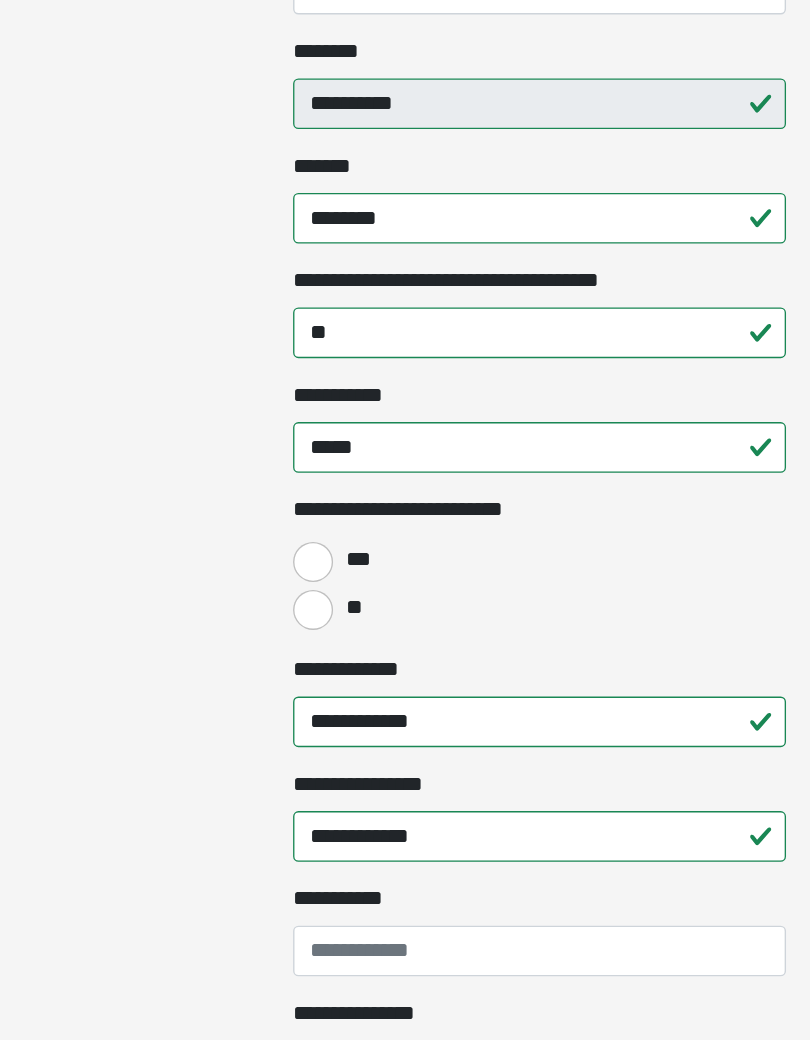 click on "***" at bounding box center (235, 682) 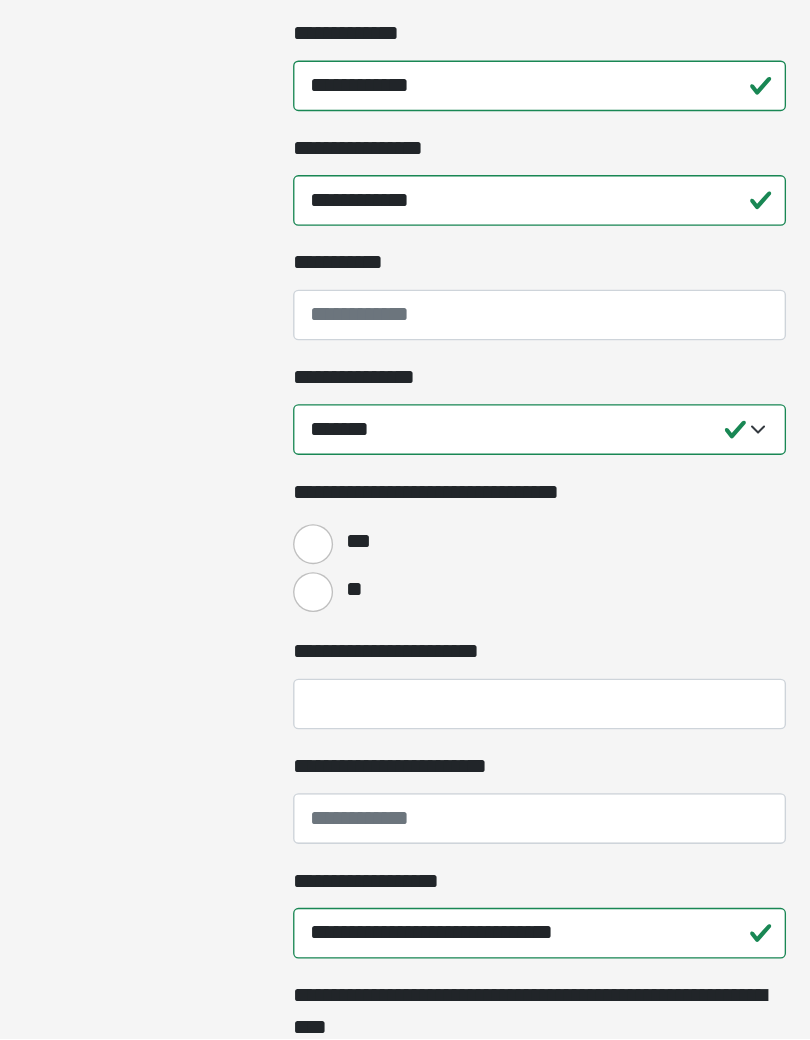 scroll, scrollTop: 1021, scrollLeft: 0, axis: vertical 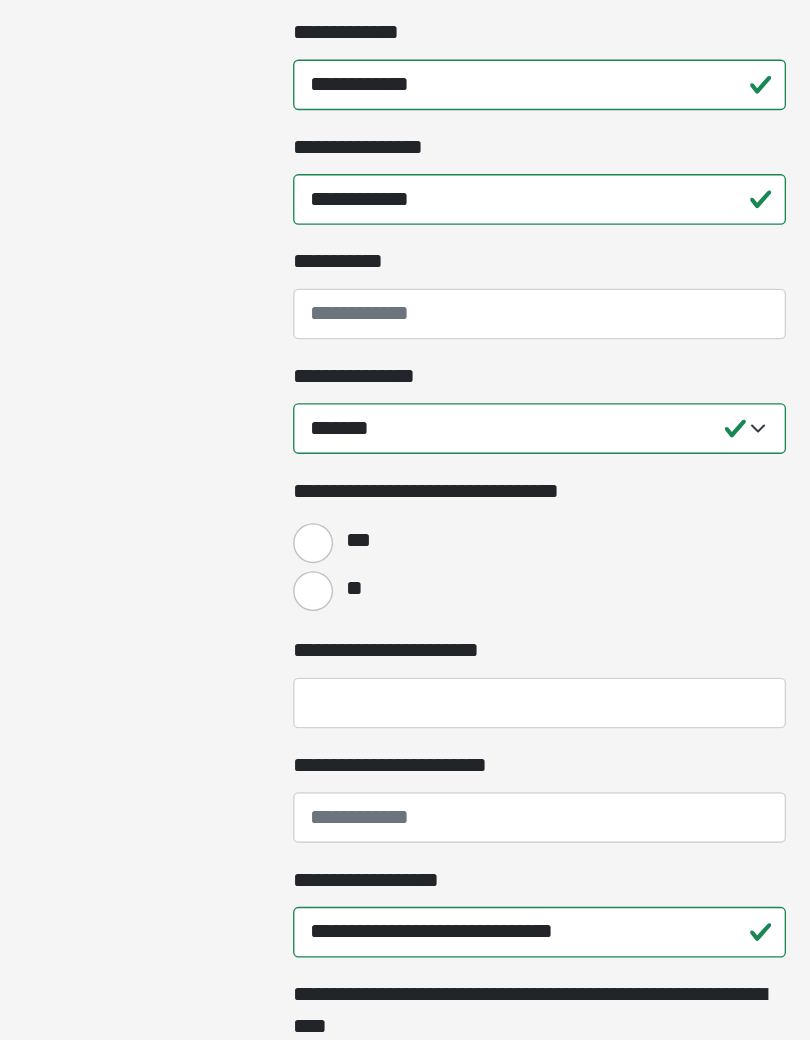 click on "**" at bounding box center (235, 704) 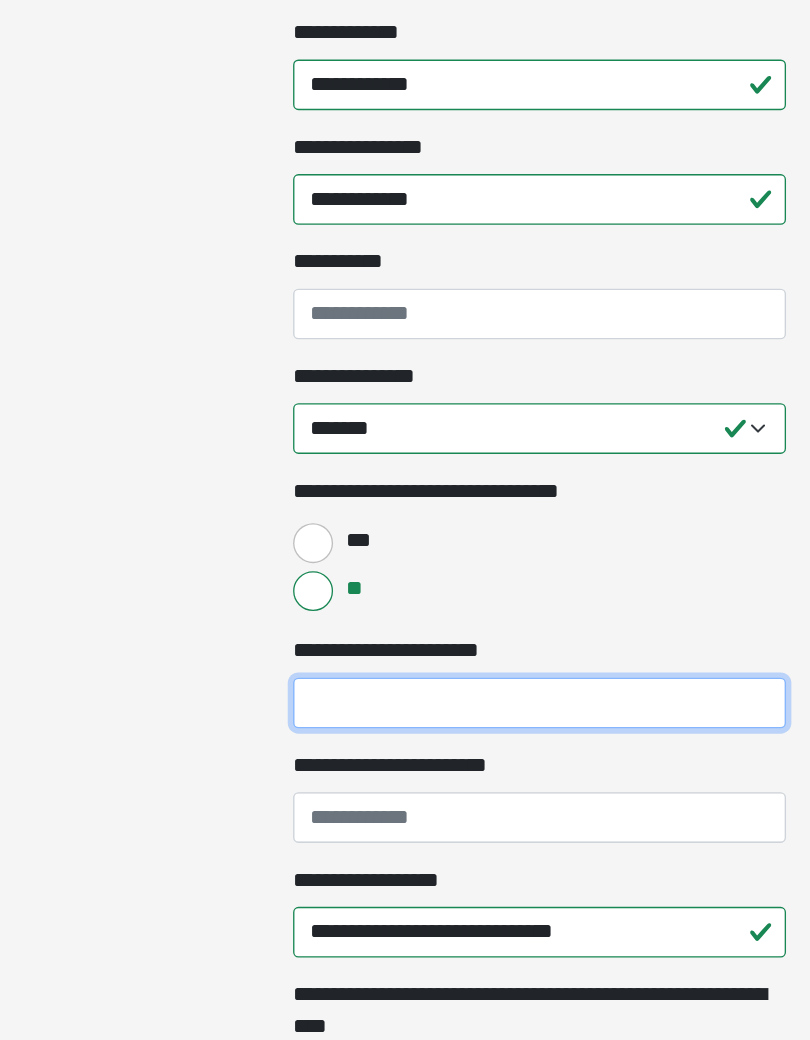 click on "**********" at bounding box center (405, 788) 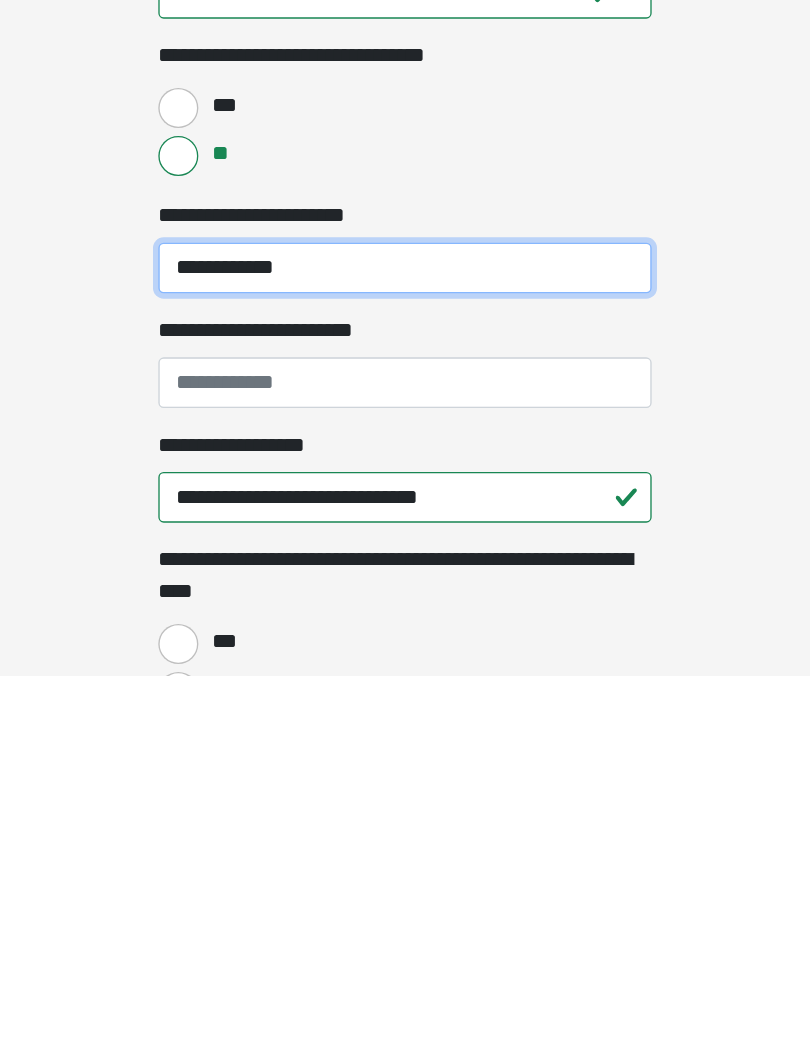 scroll, scrollTop: 1081, scrollLeft: 0, axis: vertical 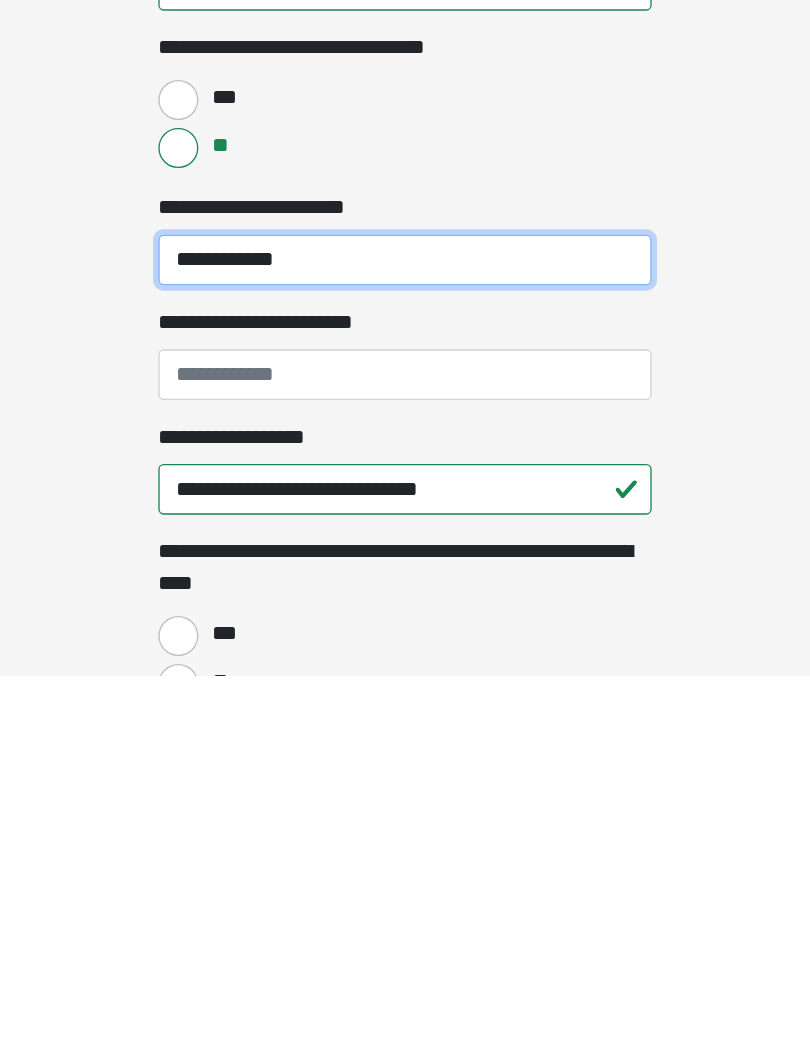 type on "**********" 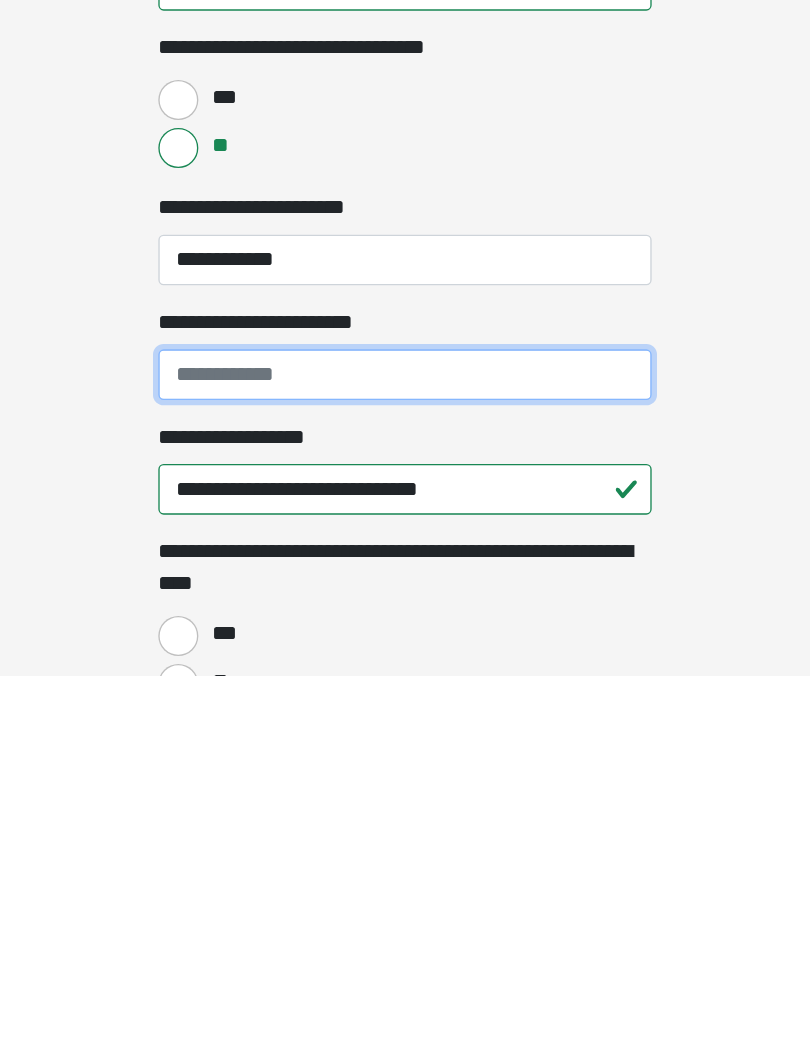 click on "**********" at bounding box center (405, 814) 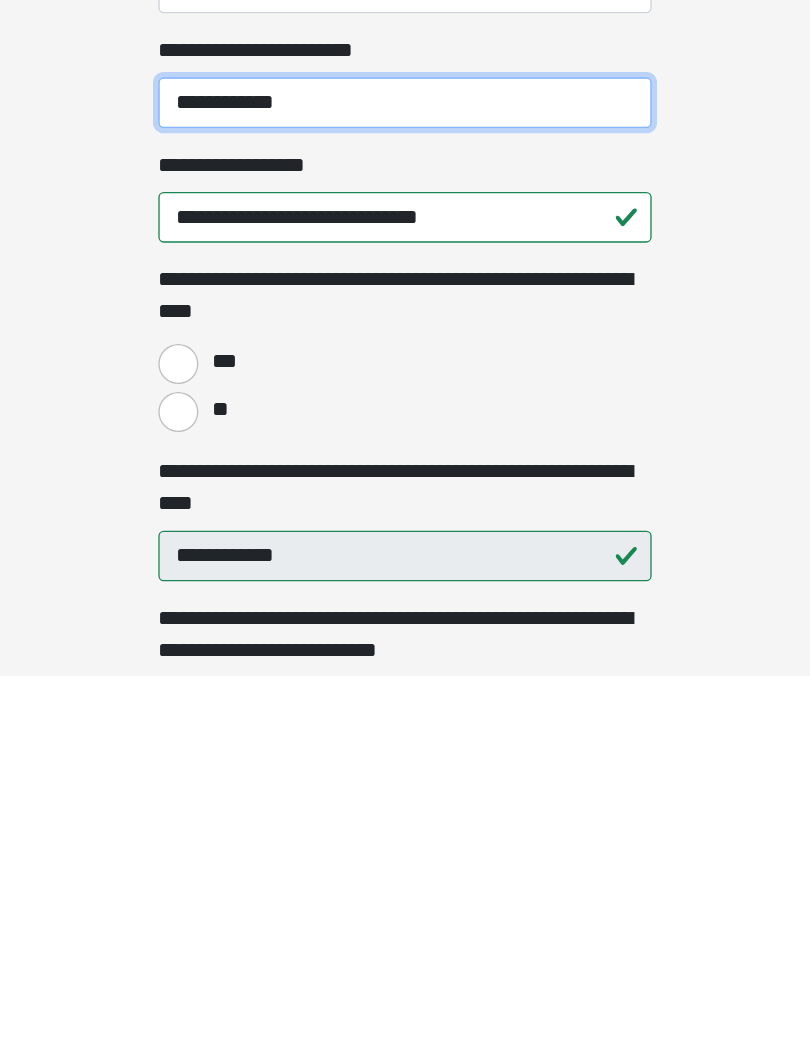 scroll, scrollTop: 1285, scrollLeft: 0, axis: vertical 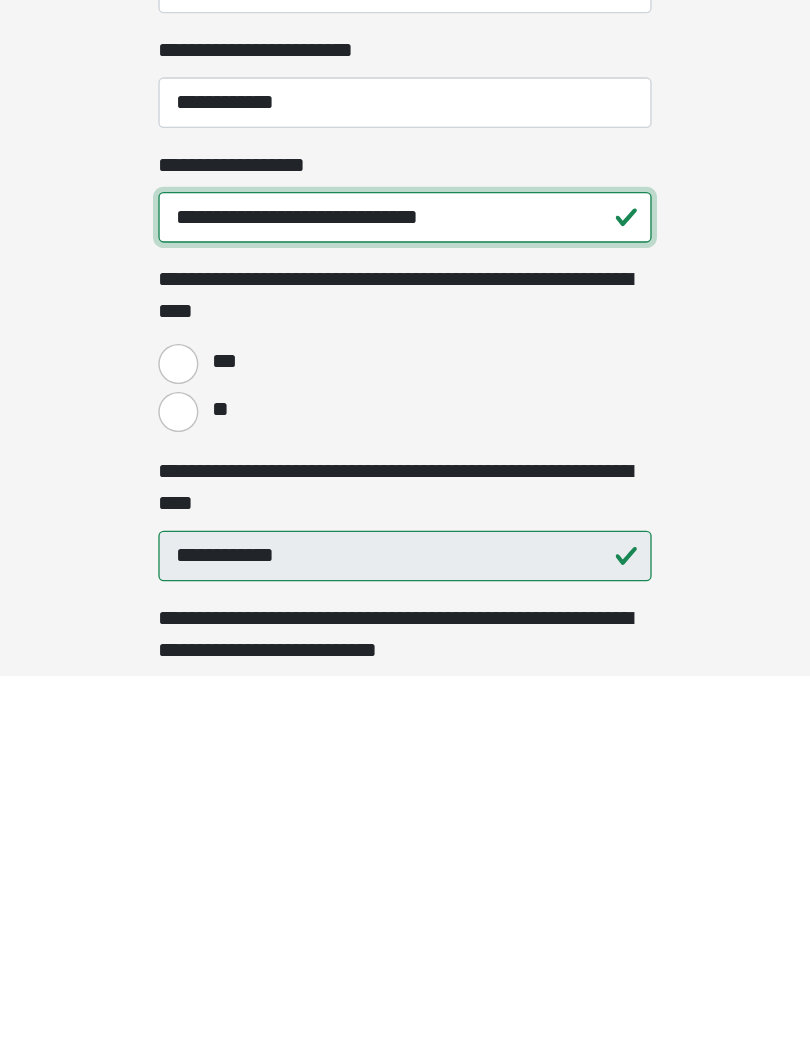 click on "**********" at bounding box center [405, 696] 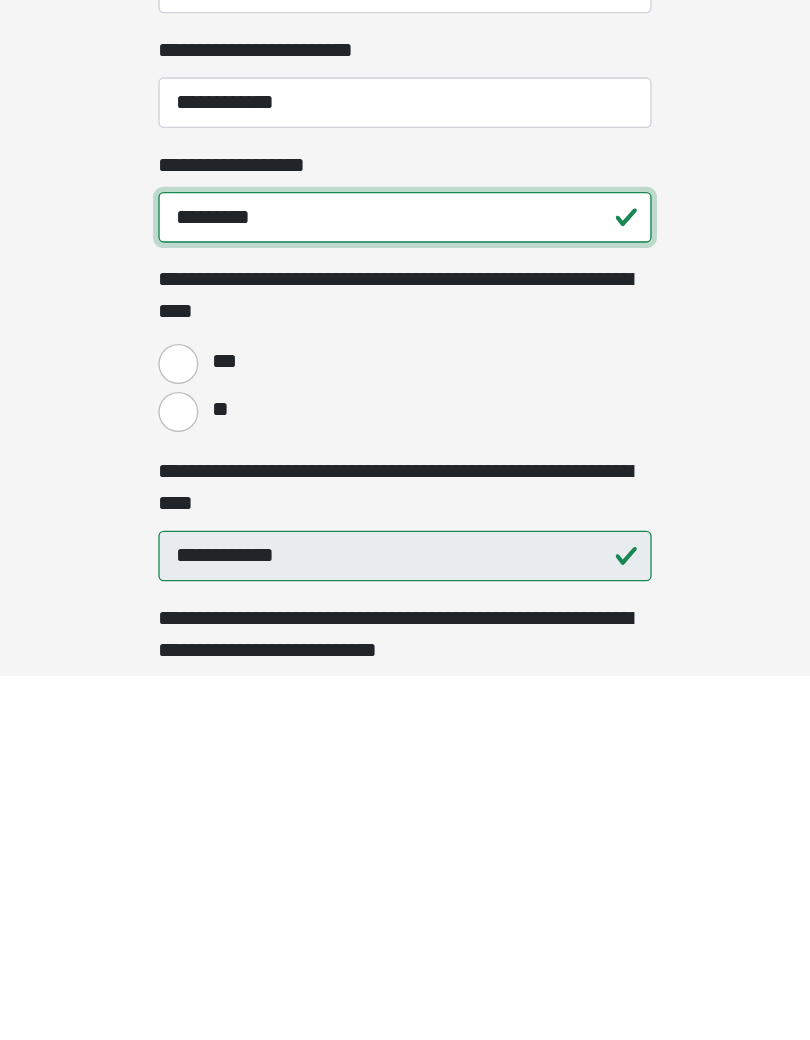 type on "*****" 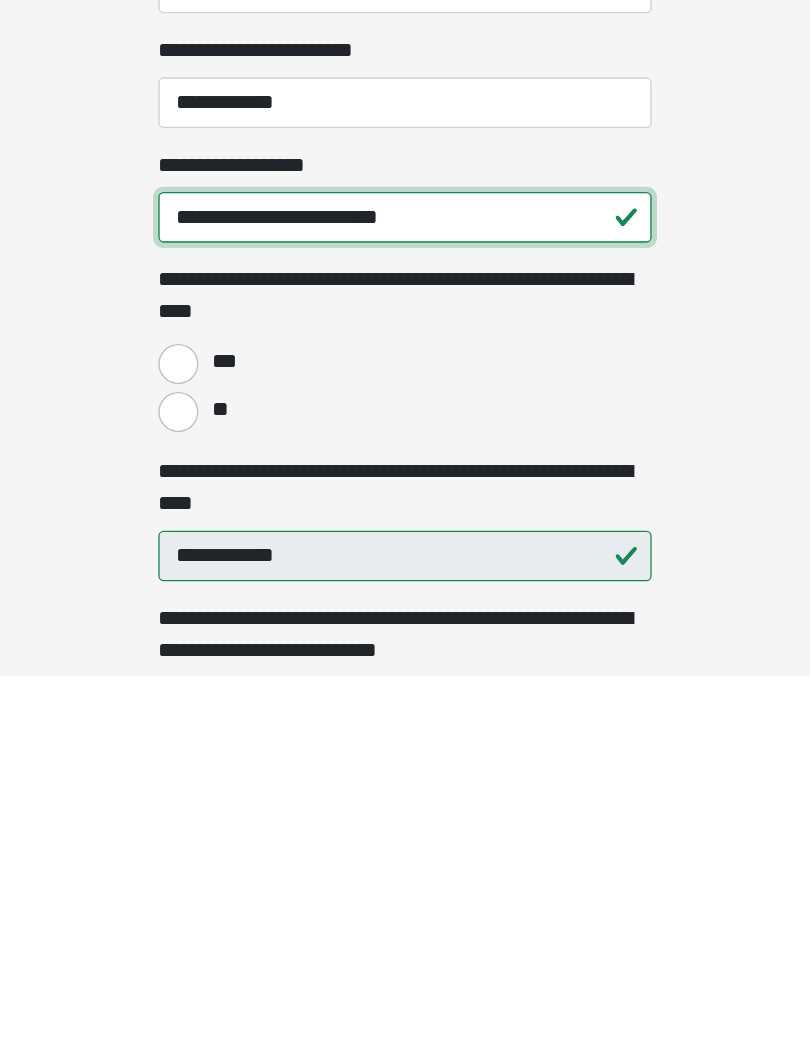 type on "**********" 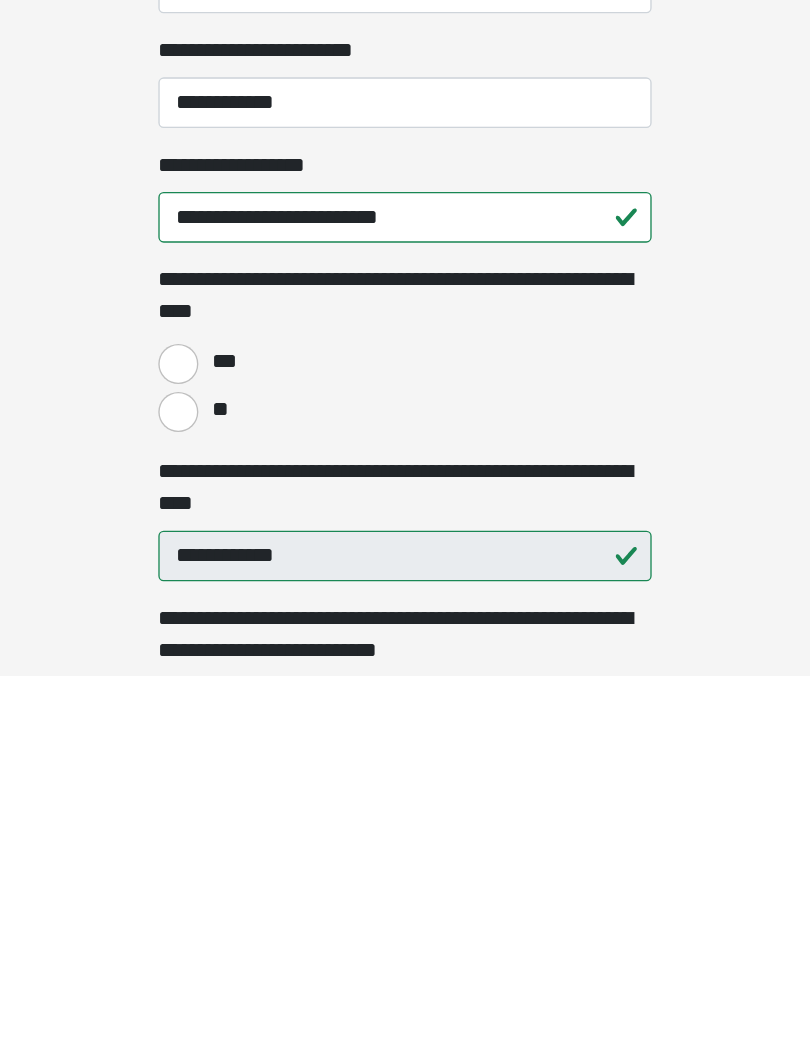 click on "***" at bounding box center (235, 806) 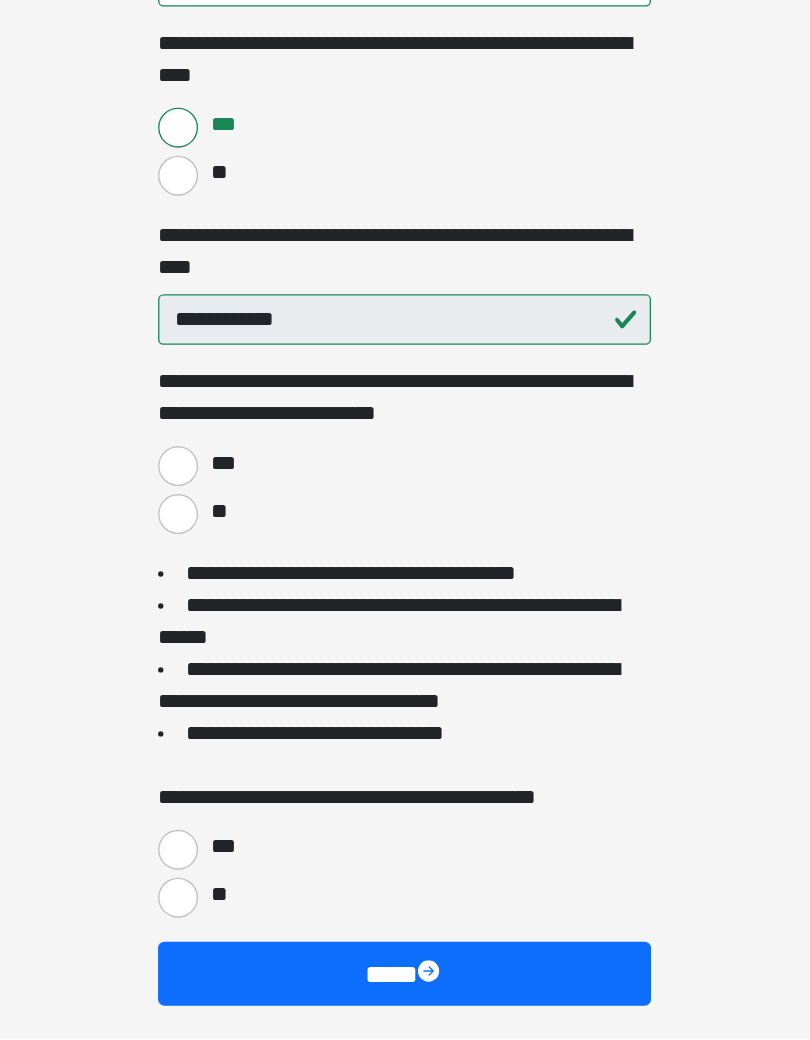 scroll, scrollTop: 1736, scrollLeft: 0, axis: vertical 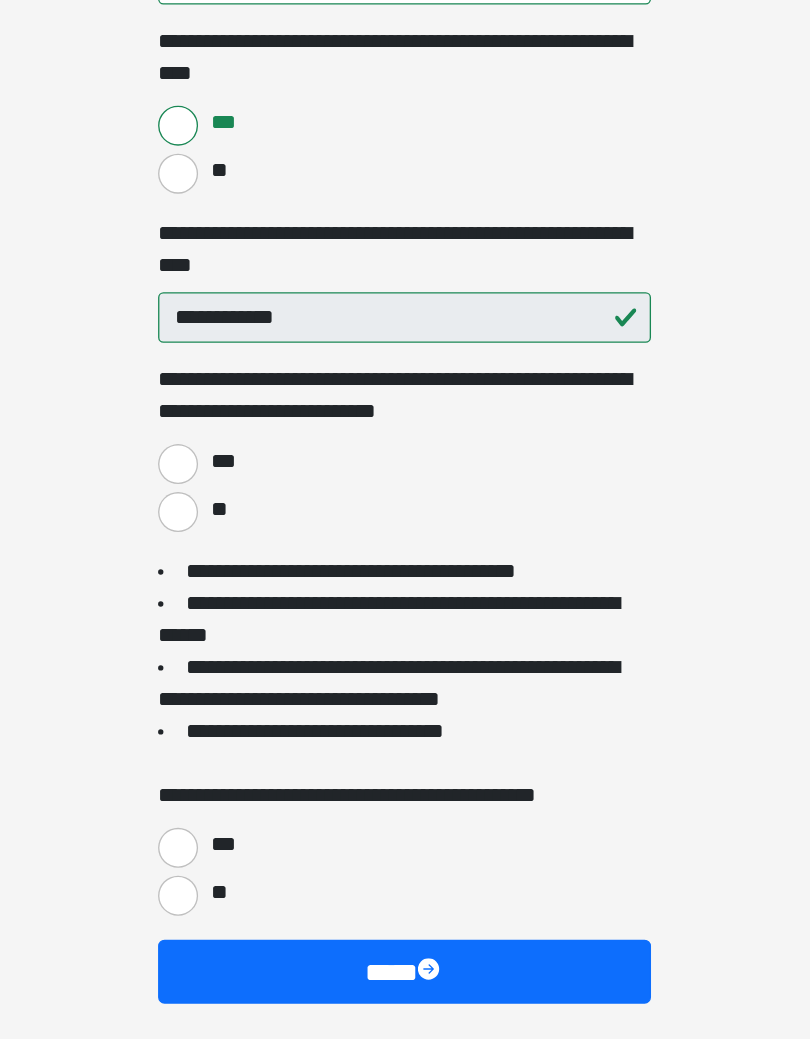 click on "**********" at bounding box center (405, 598) 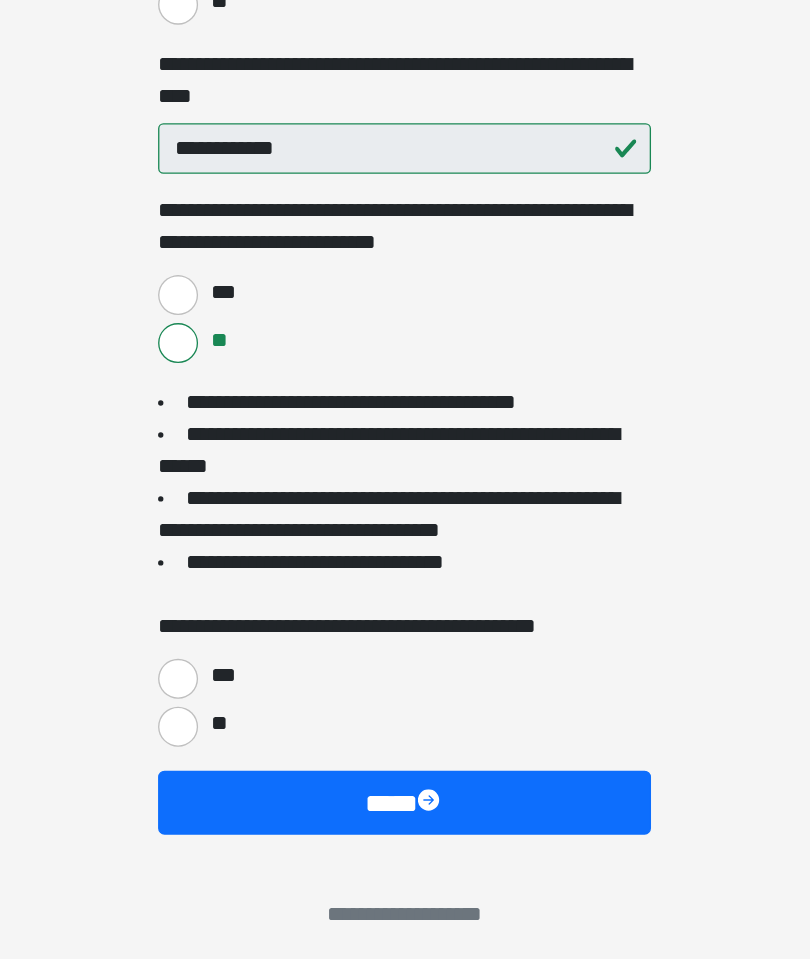scroll, scrollTop: 1884, scrollLeft: 0, axis: vertical 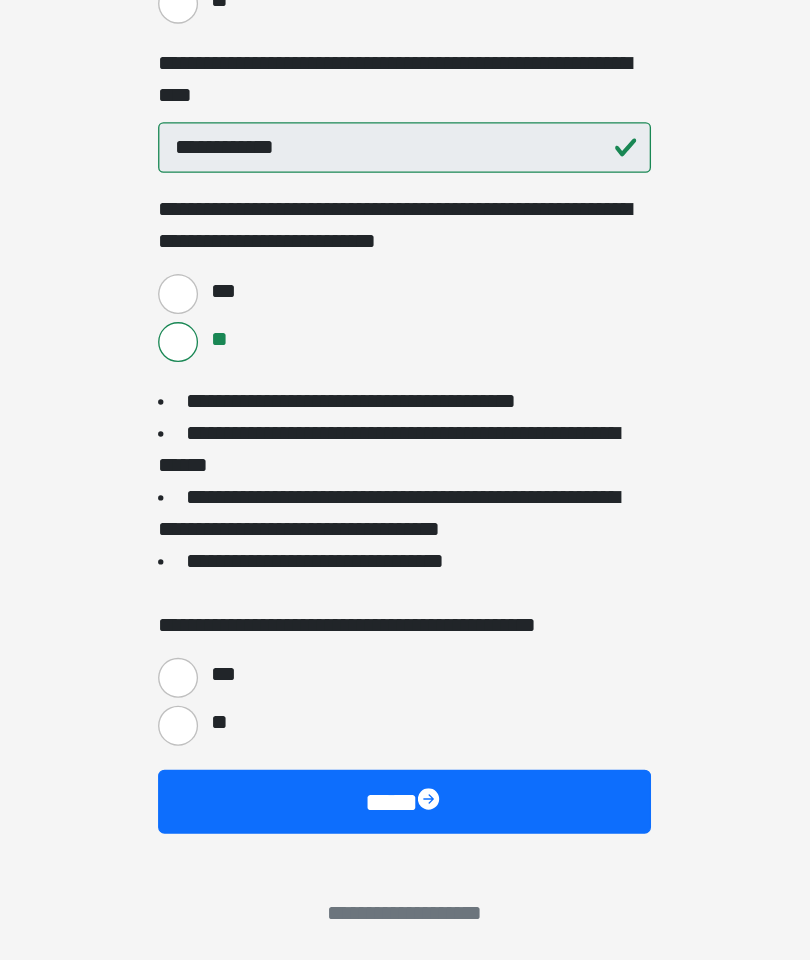 click on "**" at bounding box center [235, 785] 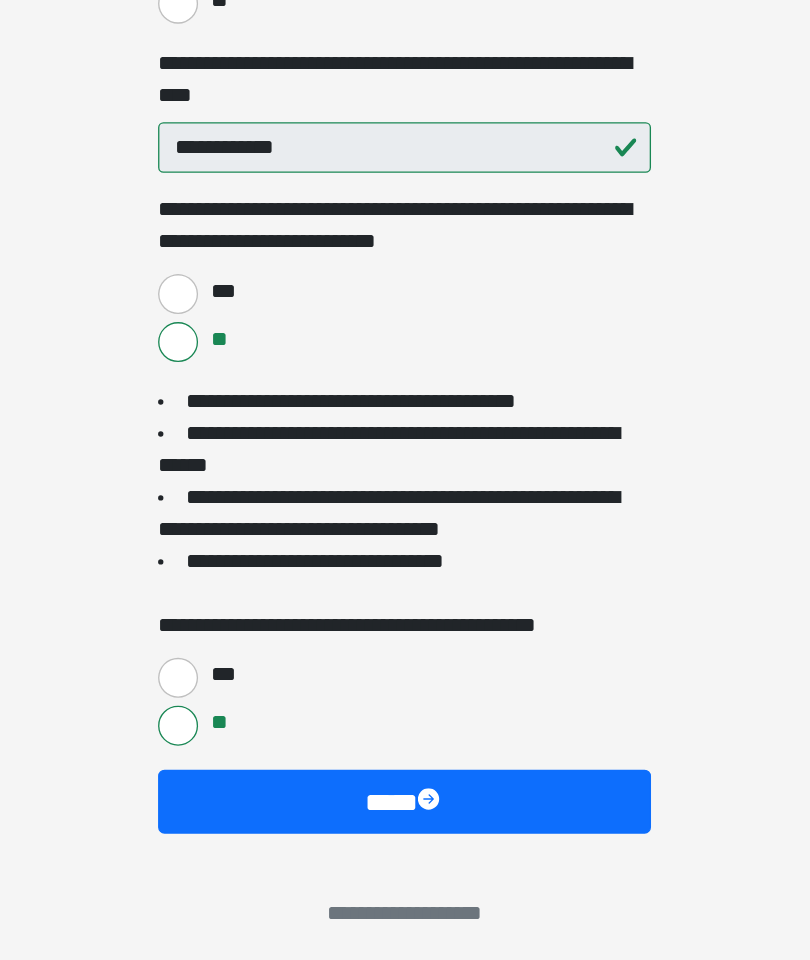 click on "****" at bounding box center (405, 842) 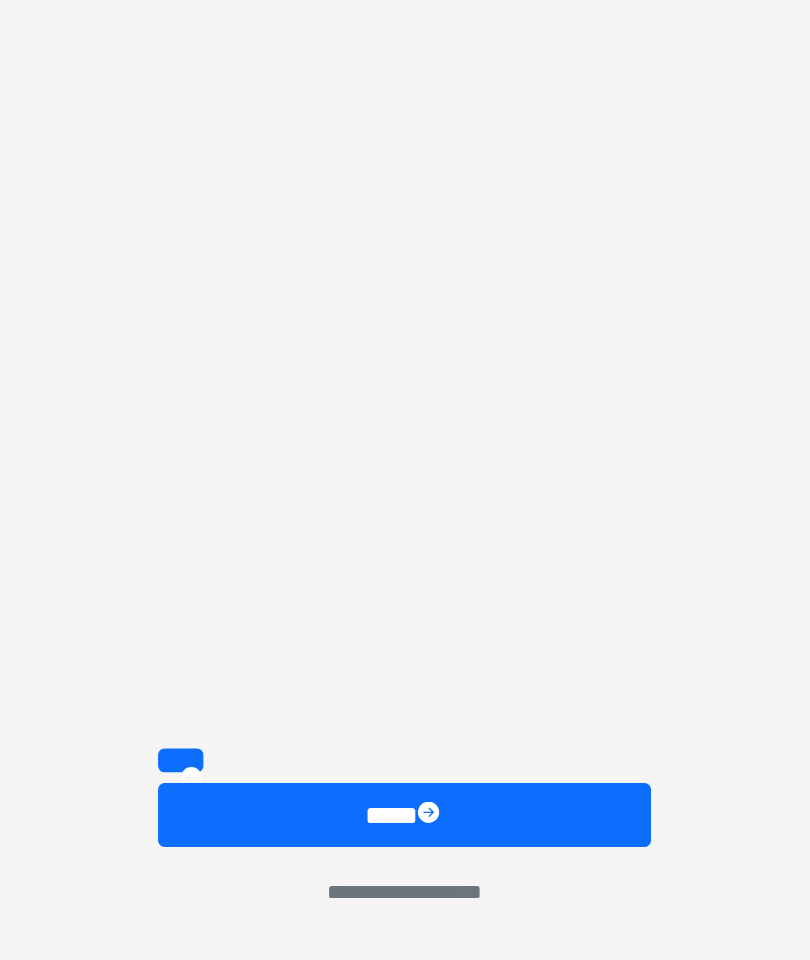 scroll, scrollTop: 943, scrollLeft: 0, axis: vertical 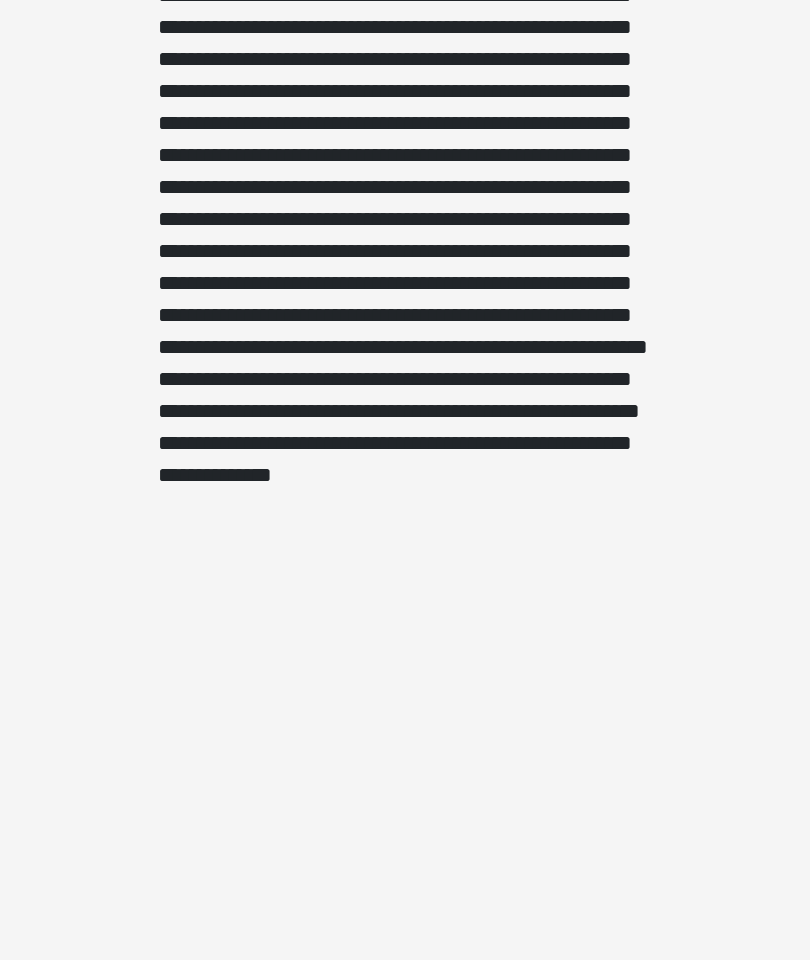 click on "**********" at bounding box center (405, -463) 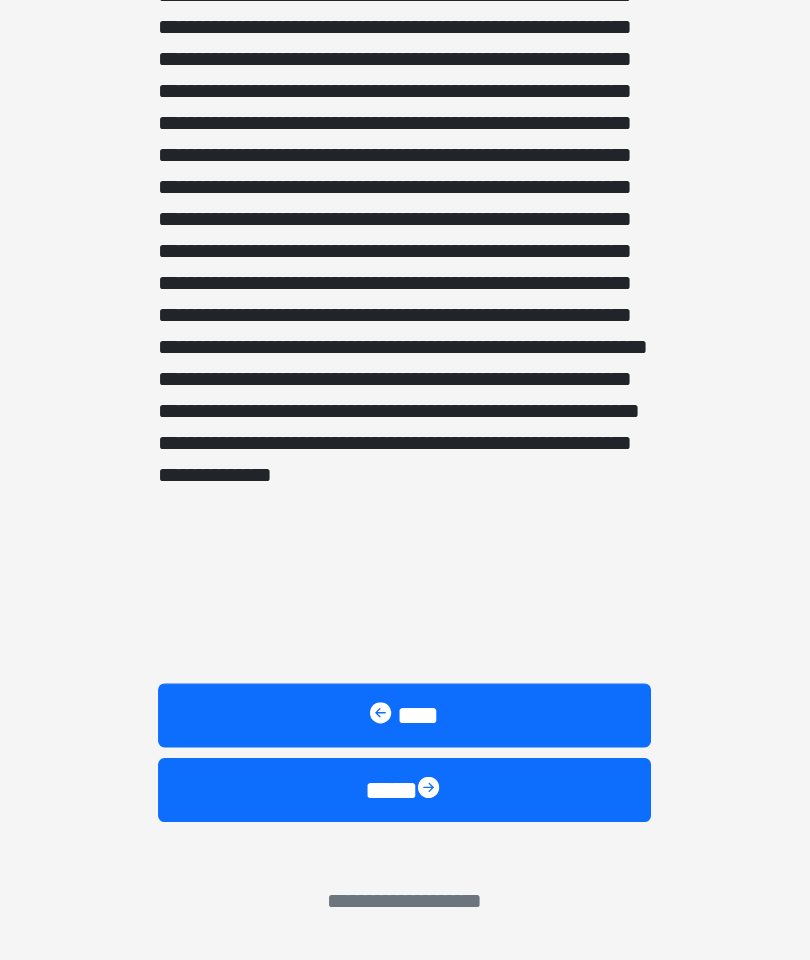 click on "****" at bounding box center [405, 833] 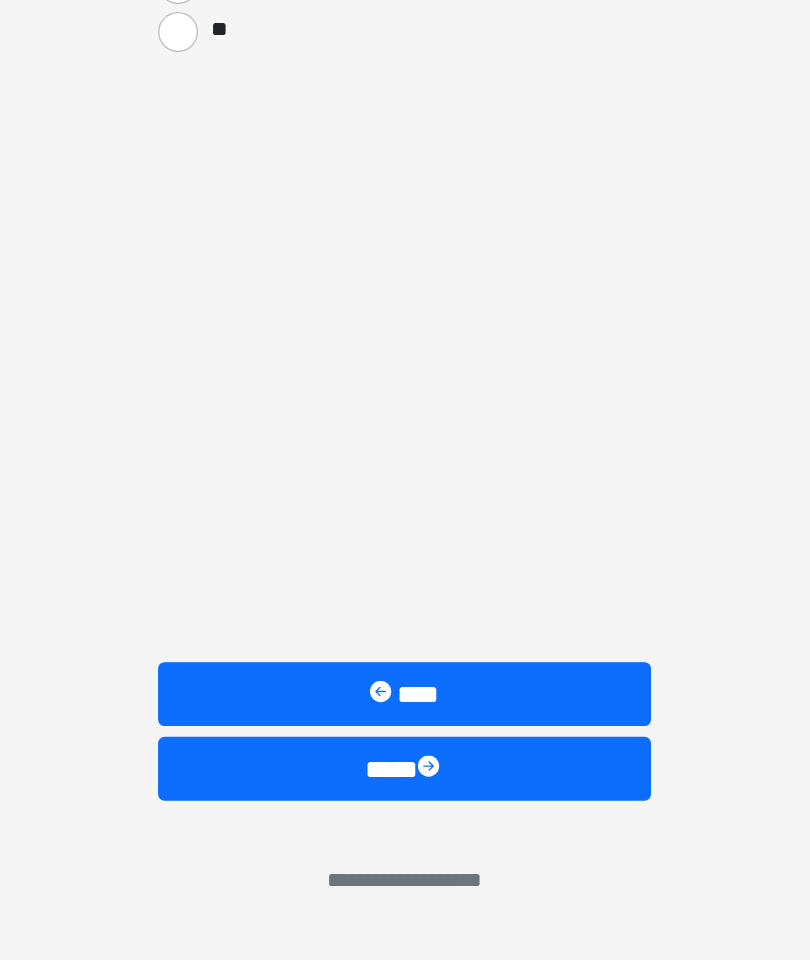scroll, scrollTop: 511, scrollLeft: 0, axis: vertical 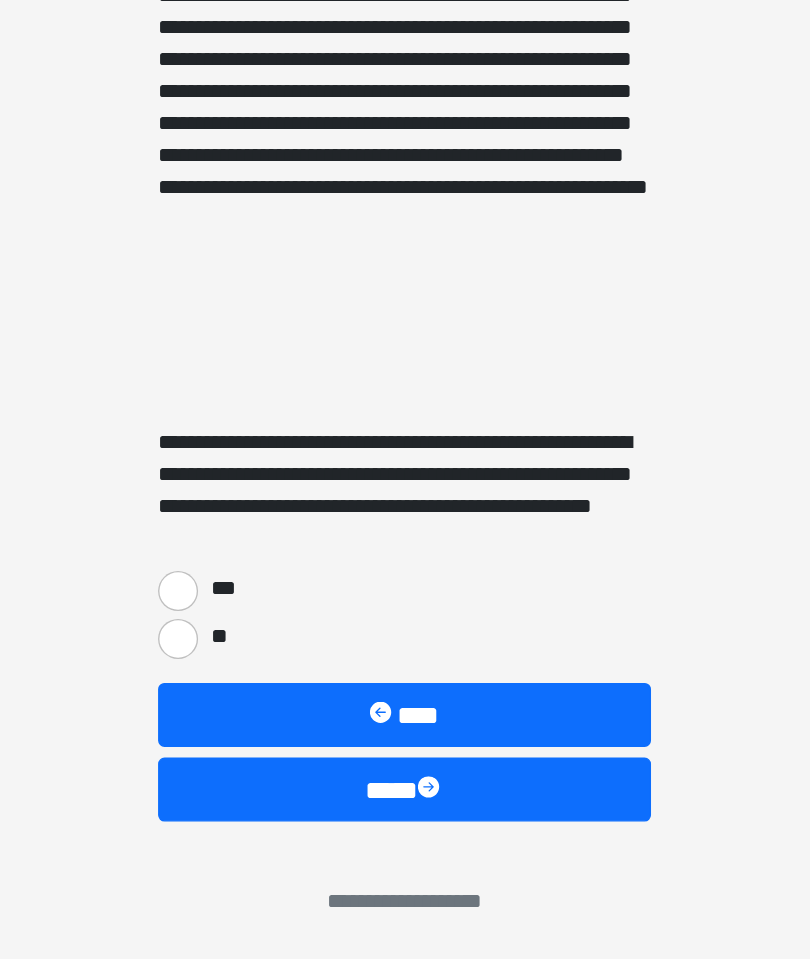 click on "**" at bounding box center (235, 720) 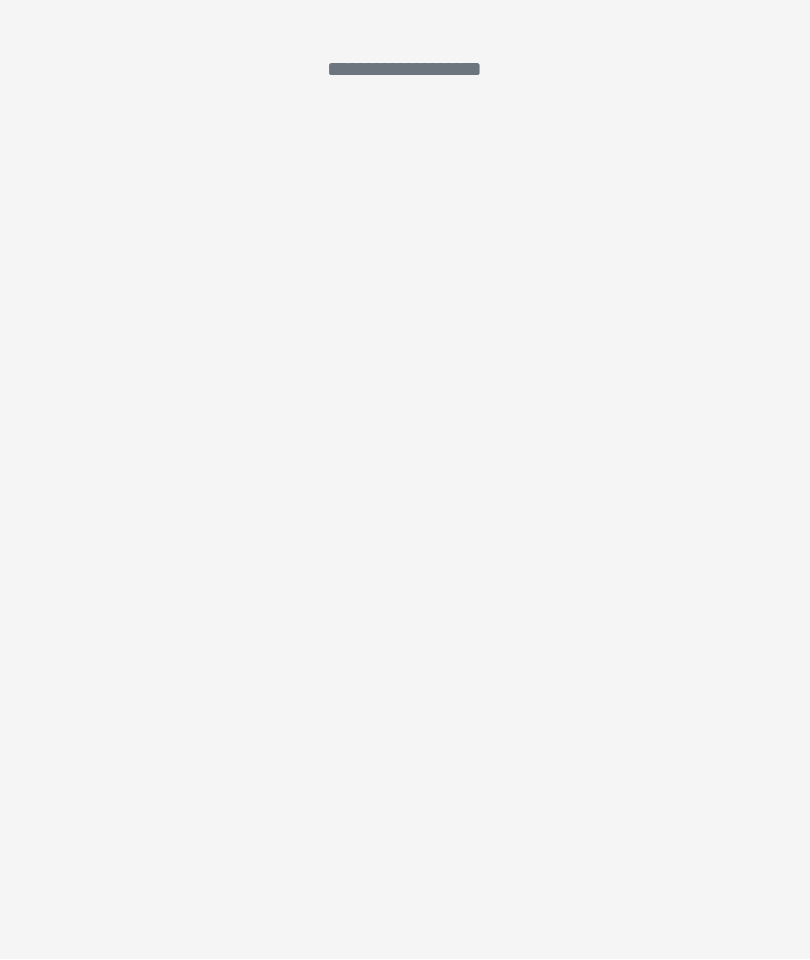 scroll, scrollTop: 0, scrollLeft: 0, axis: both 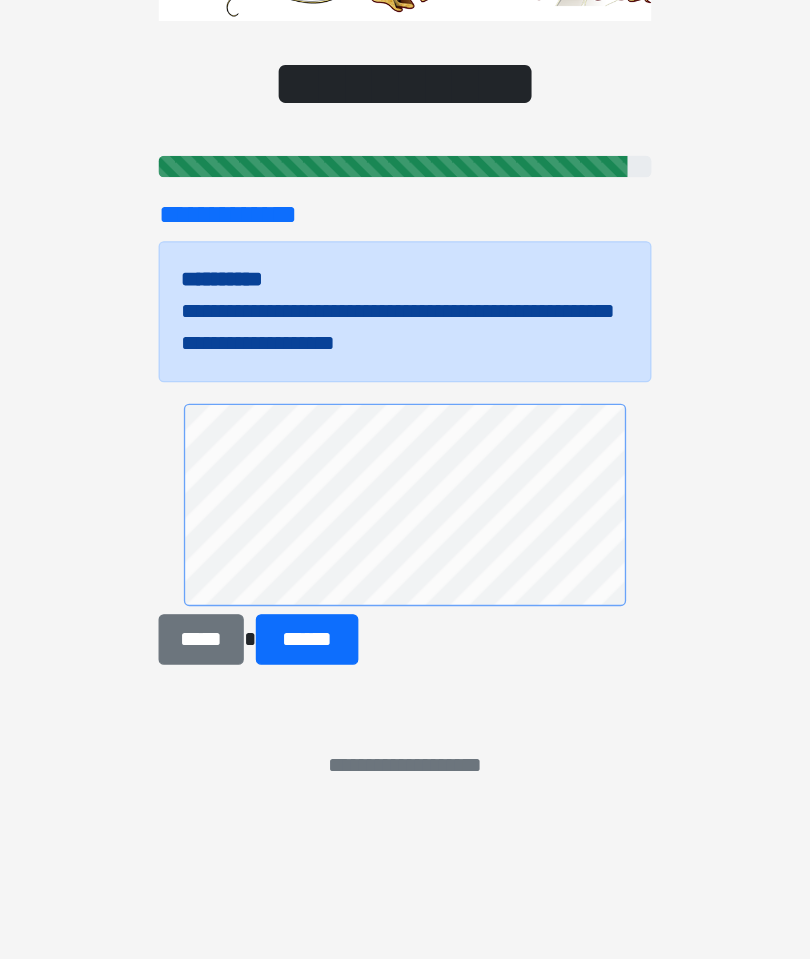 click on "******" at bounding box center (331, 720) 